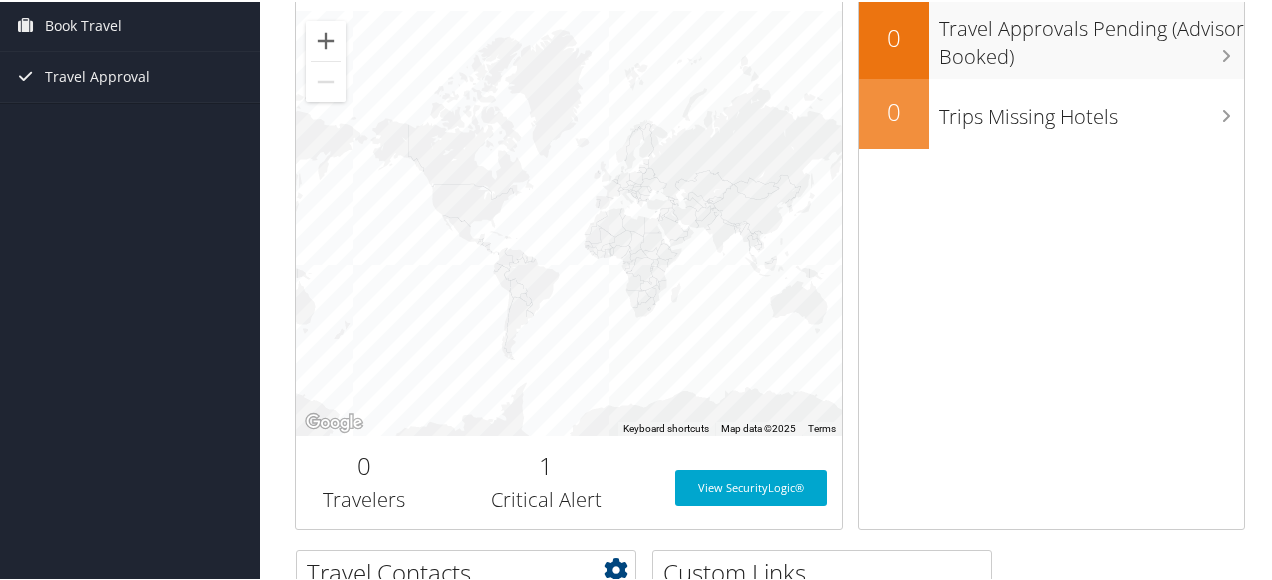 scroll, scrollTop: 10, scrollLeft: 0, axis: vertical 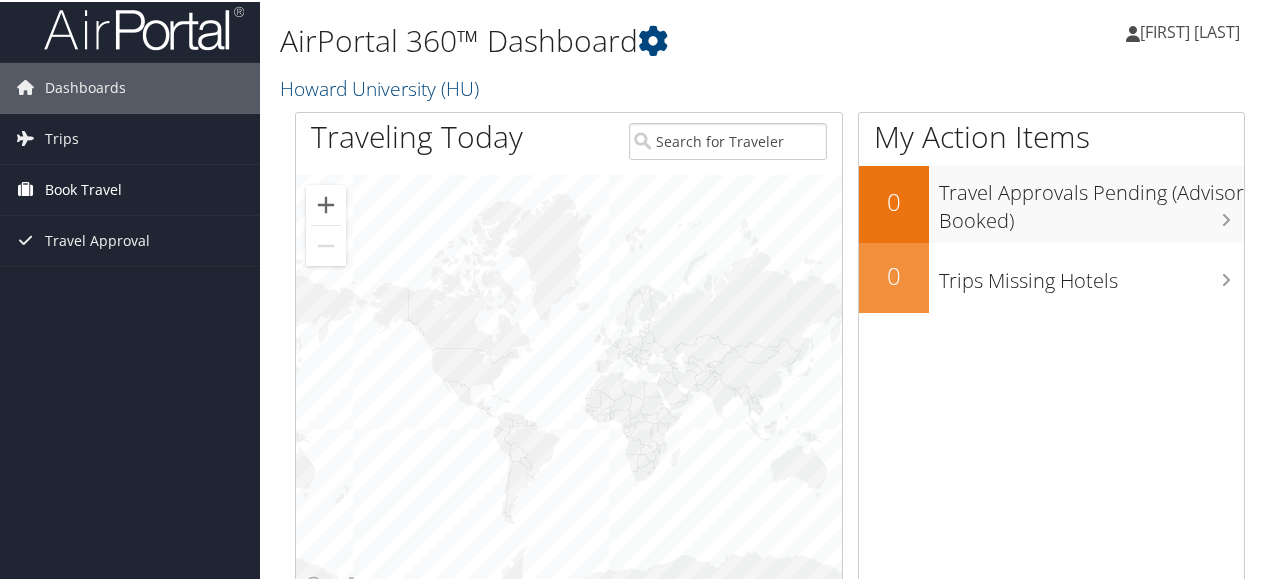 click on "Book Travel" at bounding box center [130, 188] 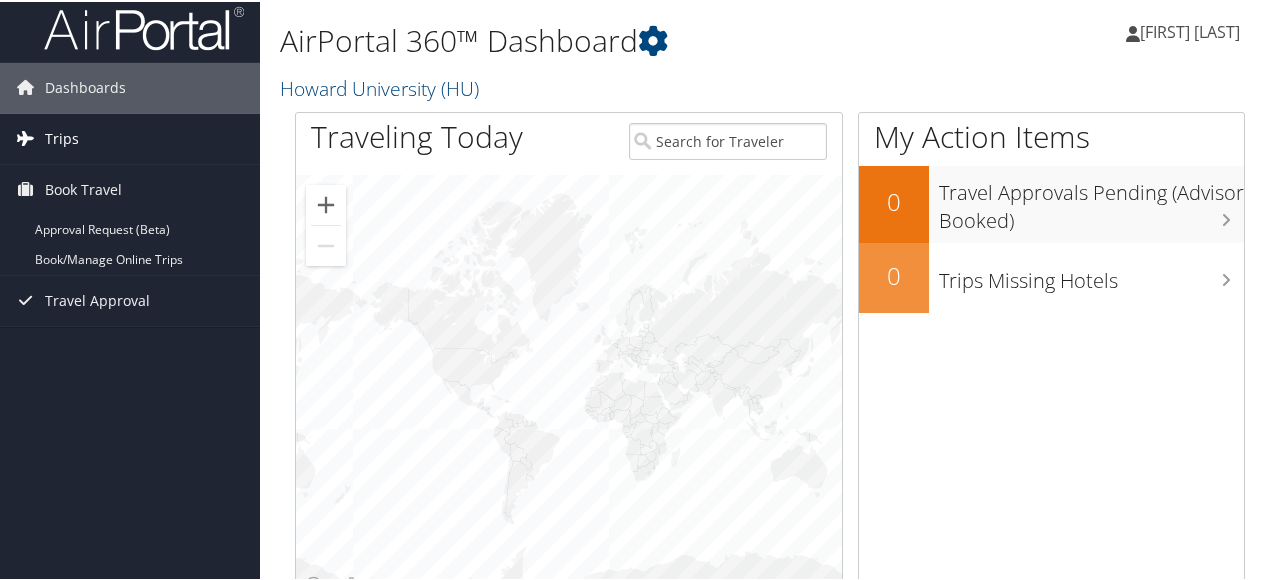 click on "Trips" at bounding box center (130, 137) 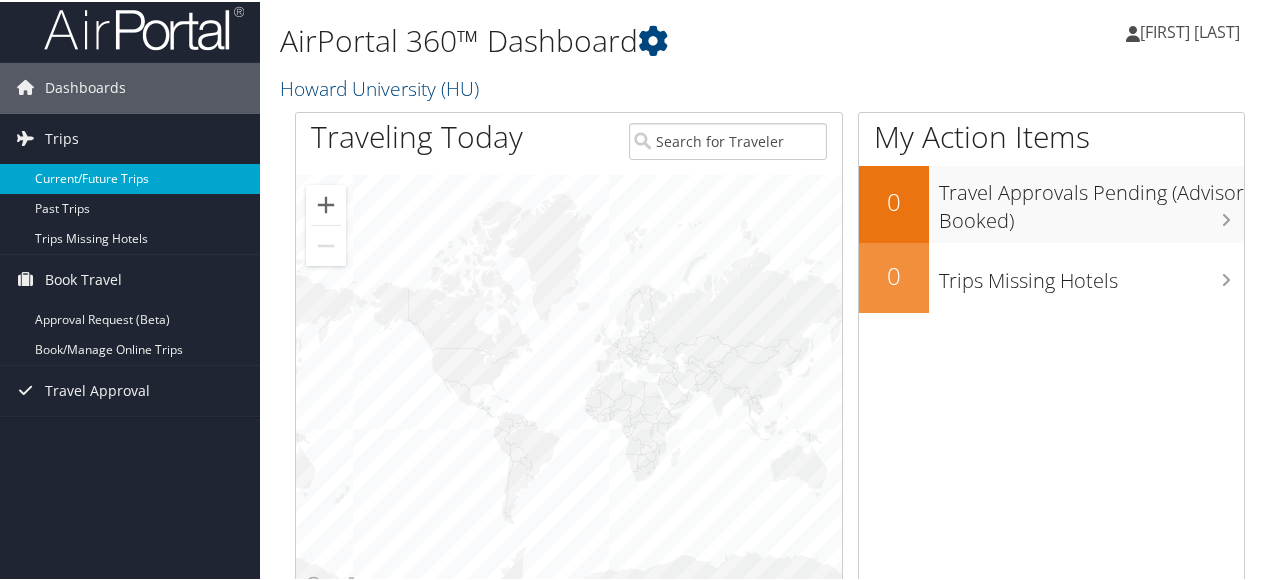 click on "Current/Future Trips" at bounding box center (130, 177) 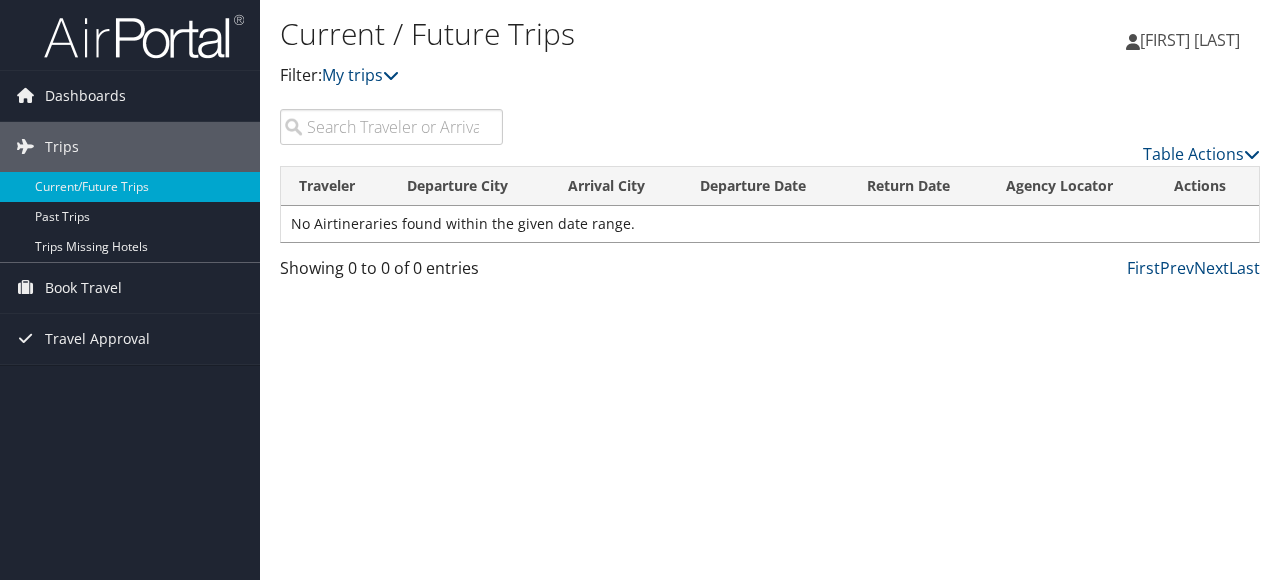 scroll, scrollTop: 0, scrollLeft: 0, axis: both 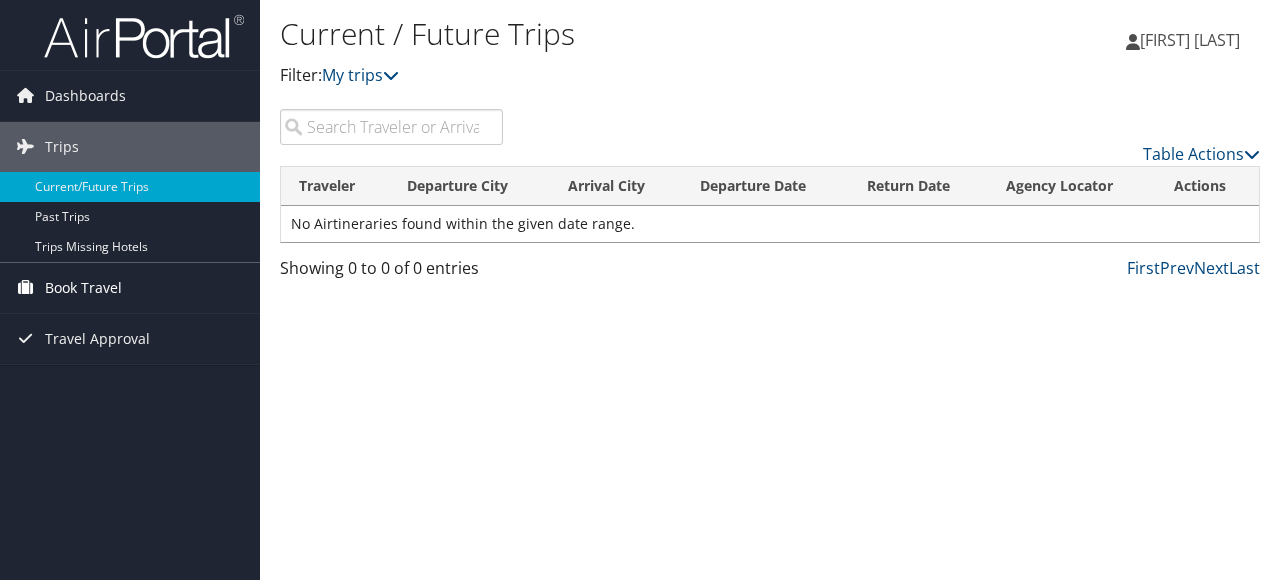 click on "Book Travel" at bounding box center [130, 288] 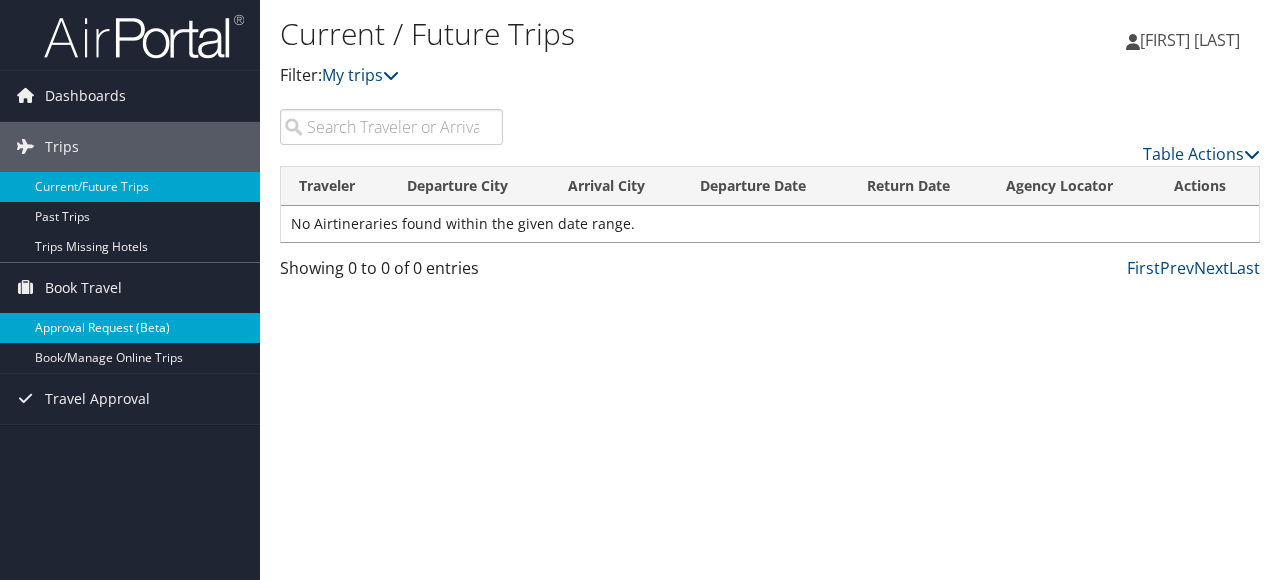 click on "Approval Request (Beta)" at bounding box center [130, 328] 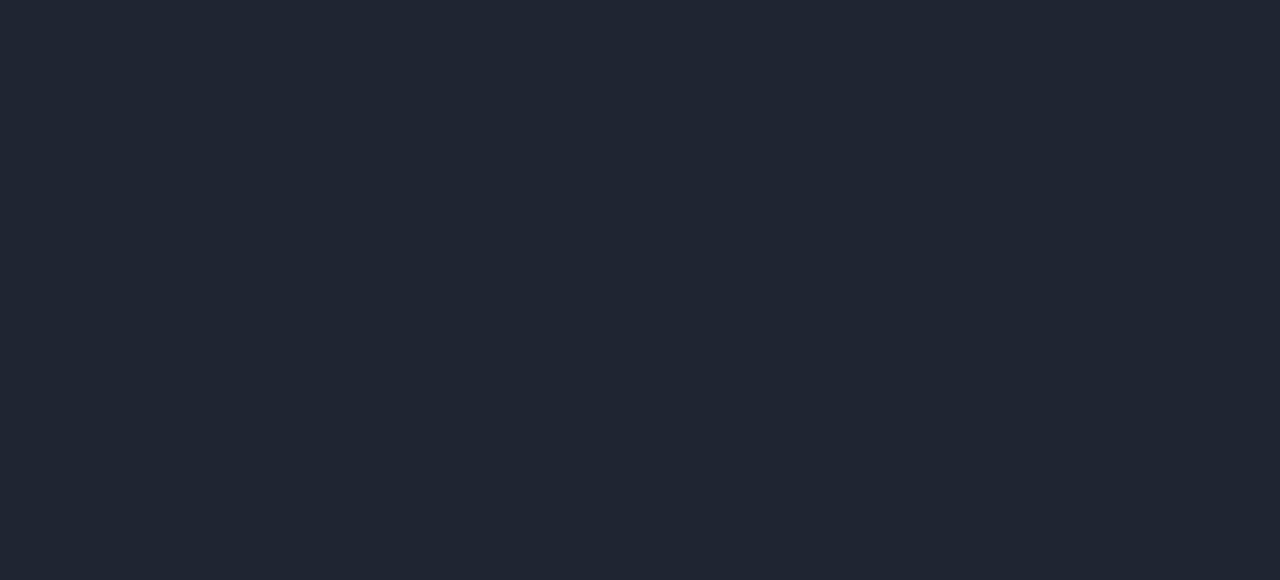 scroll, scrollTop: 0, scrollLeft: 0, axis: both 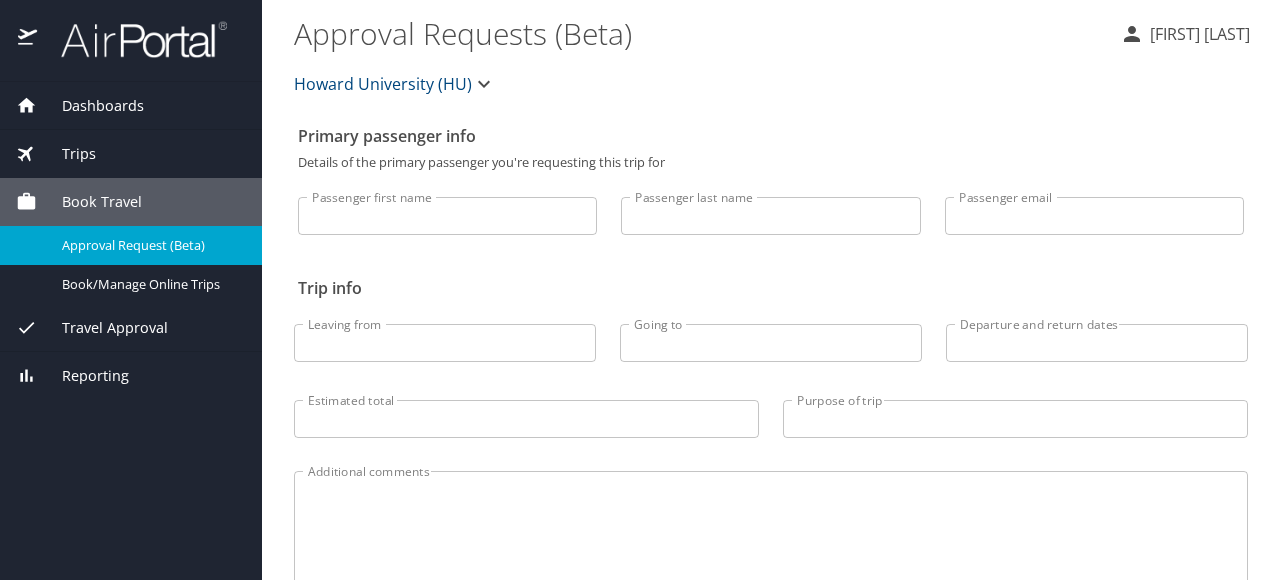 click 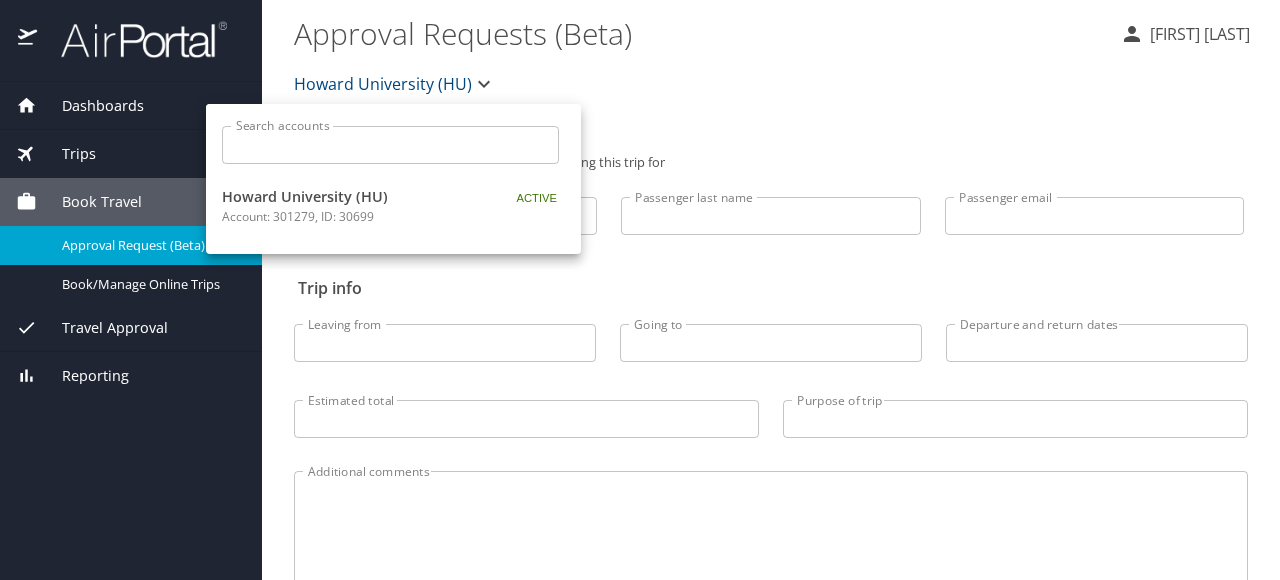 click at bounding box center (640, 290) 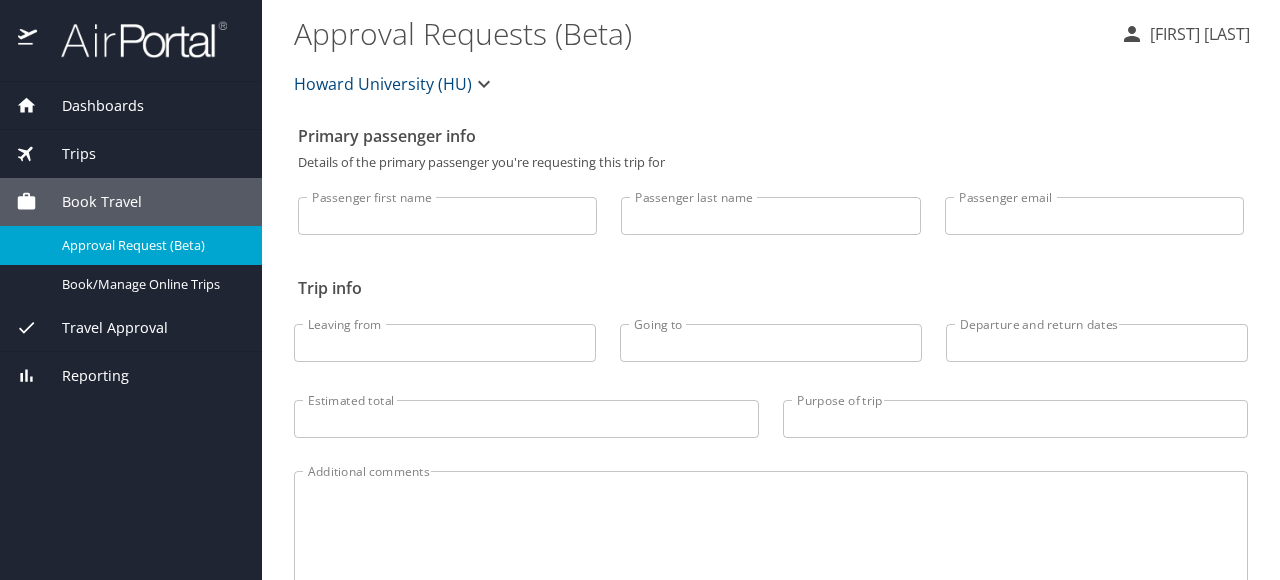 click on "Trips" at bounding box center (131, 154) 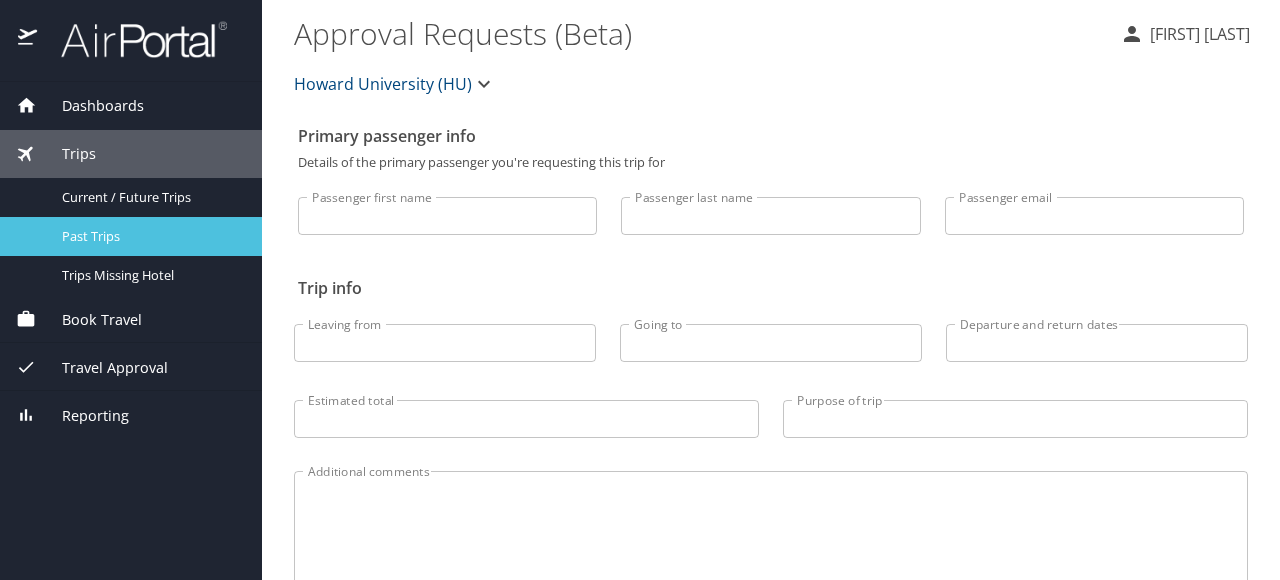 click on "Past Trips" at bounding box center [150, 236] 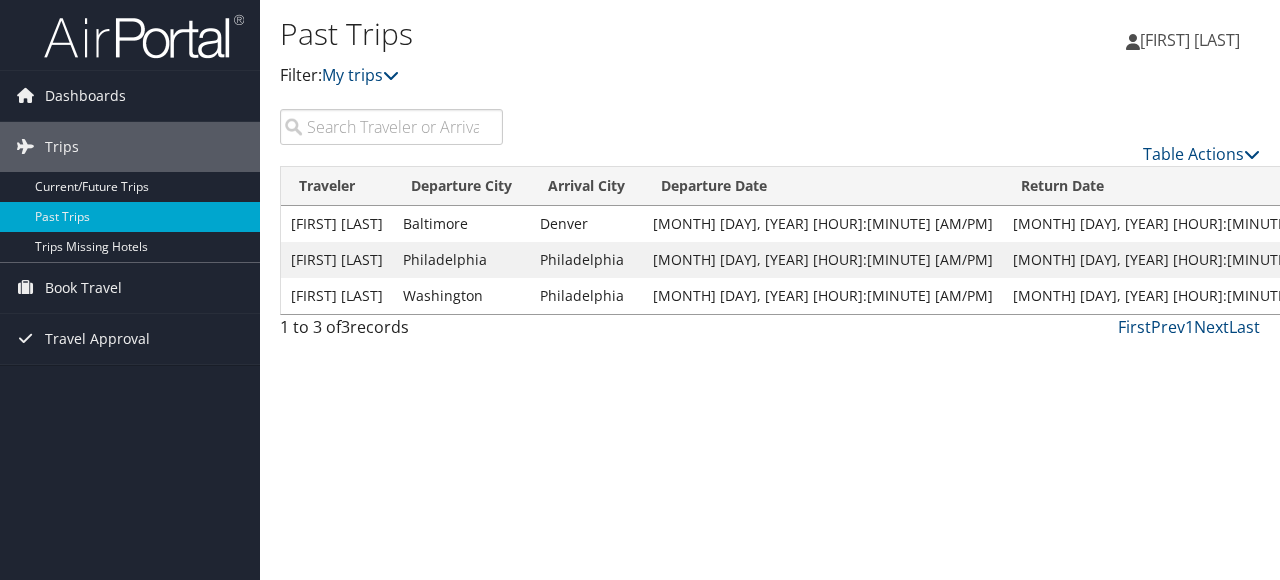 scroll, scrollTop: 0, scrollLeft: 0, axis: both 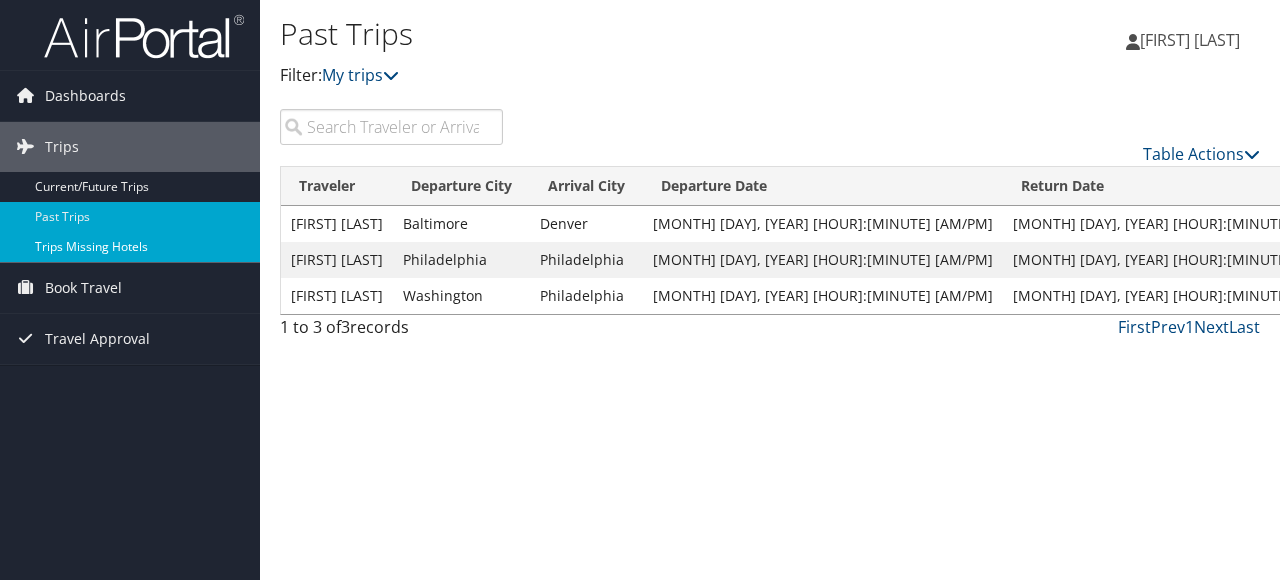 click on "Trips Missing Hotels" at bounding box center [130, 247] 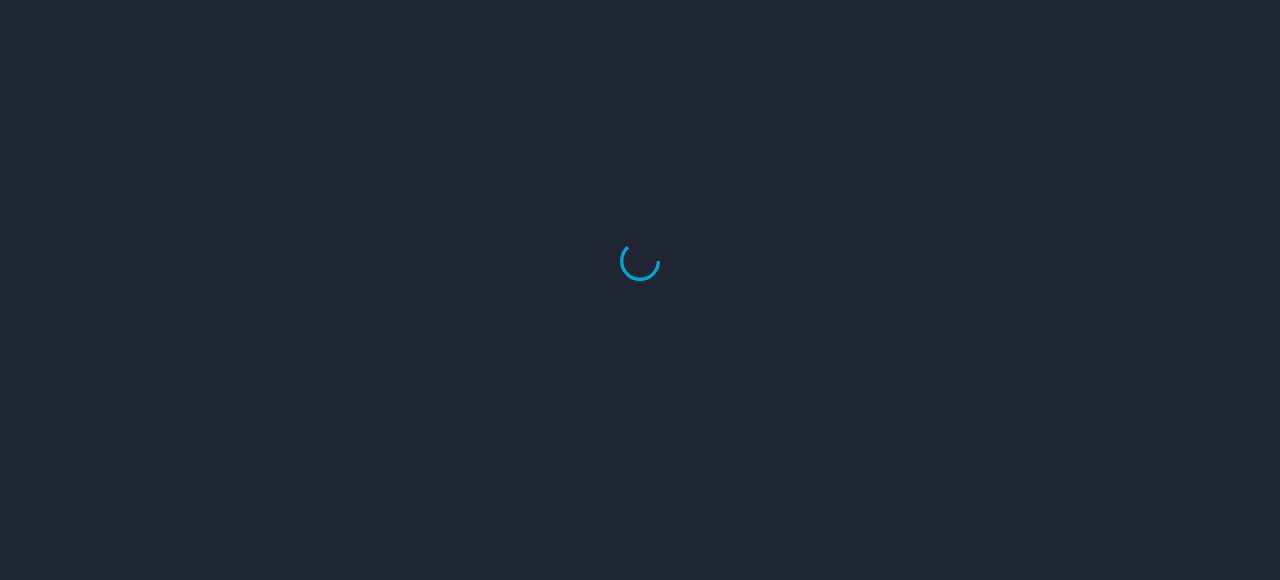 scroll, scrollTop: 0, scrollLeft: 0, axis: both 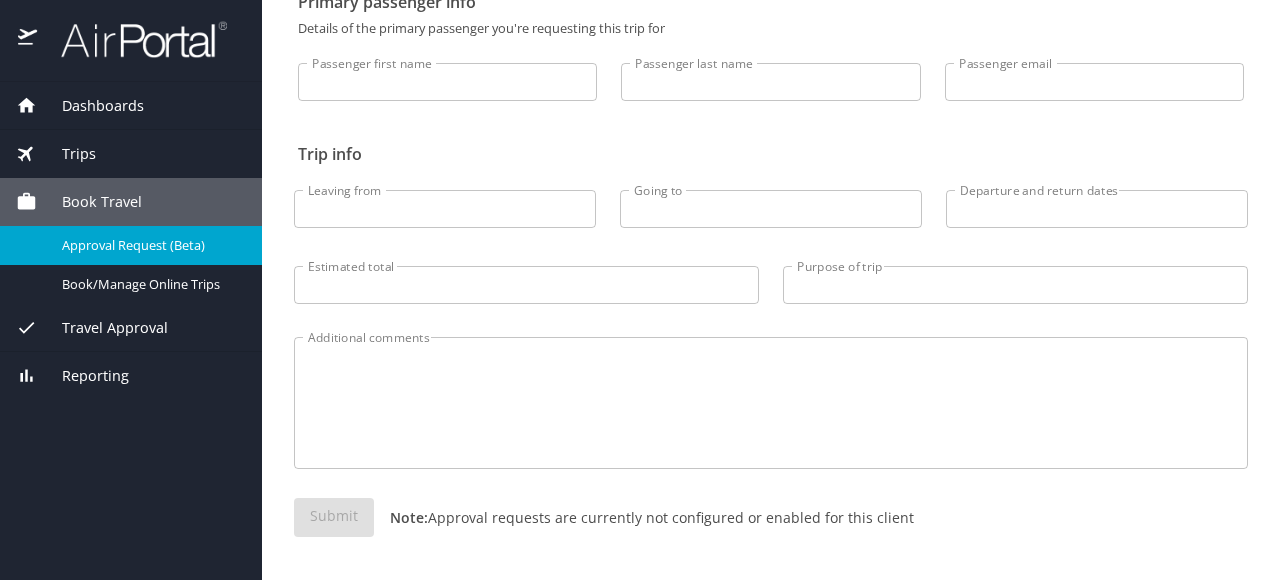 click on "Estimated total Estimated total" at bounding box center [526, 283] 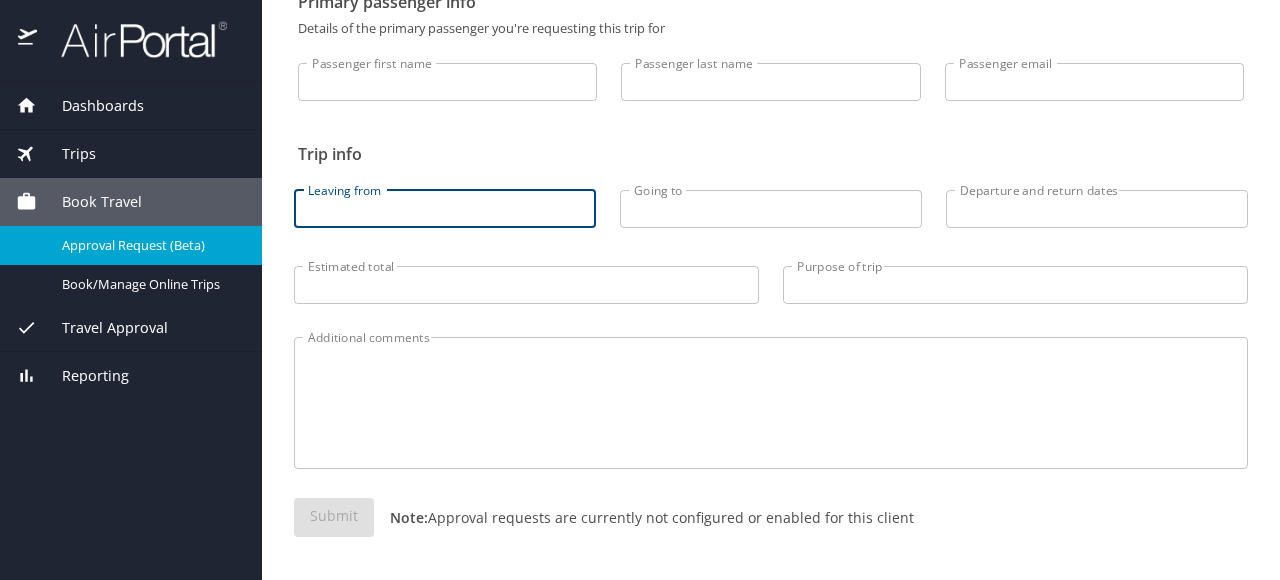click on "Leaving from" at bounding box center [445, 209] 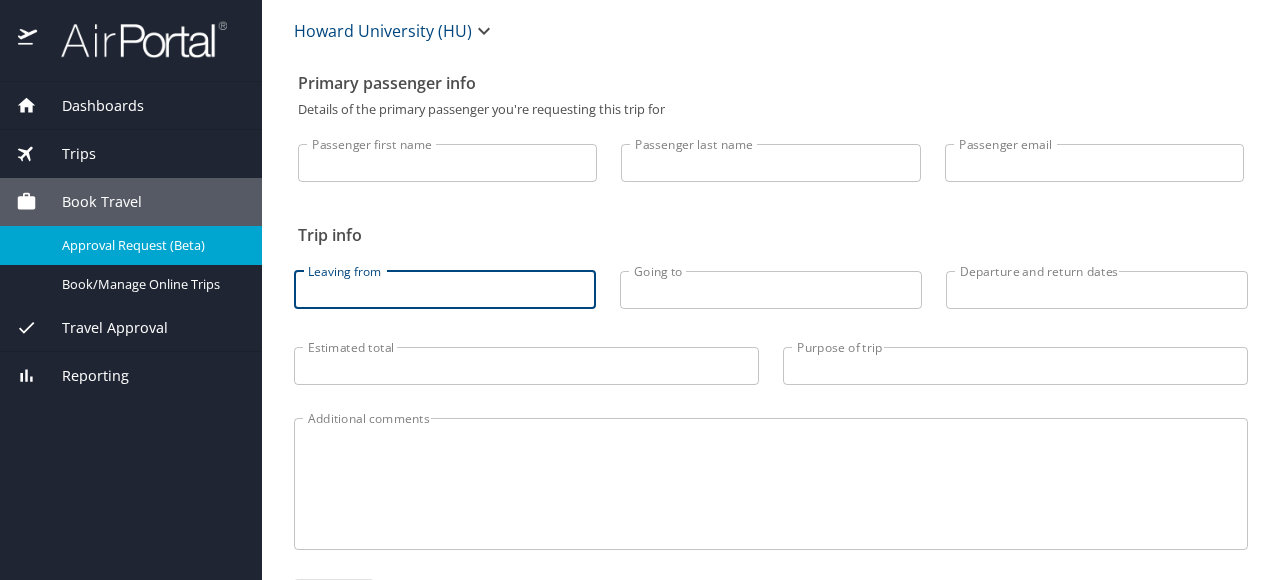 scroll, scrollTop: 54, scrollLeft: 0, axis: vertical 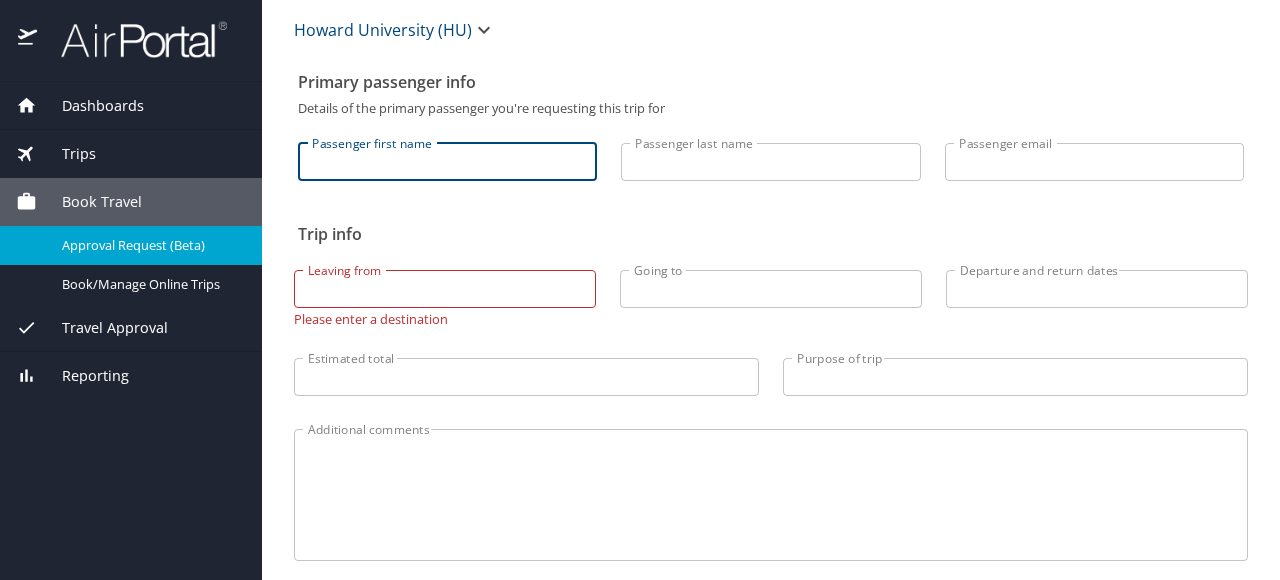 click on "Passenger first name" at bounding box center (447, 162) 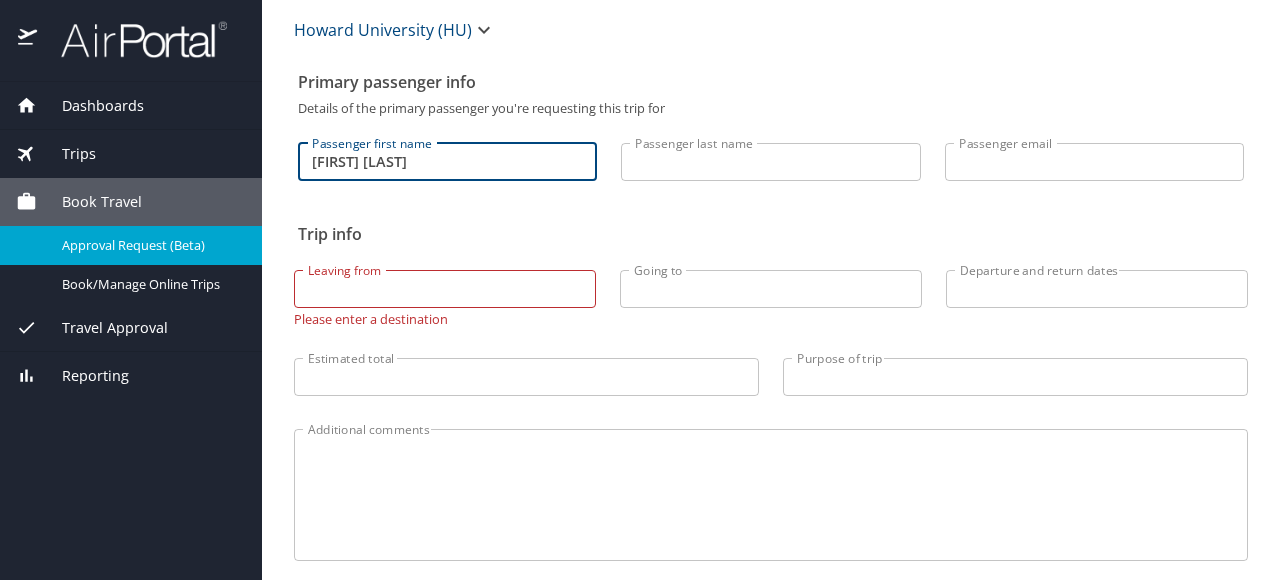type on "[FIRST] [LAST]" 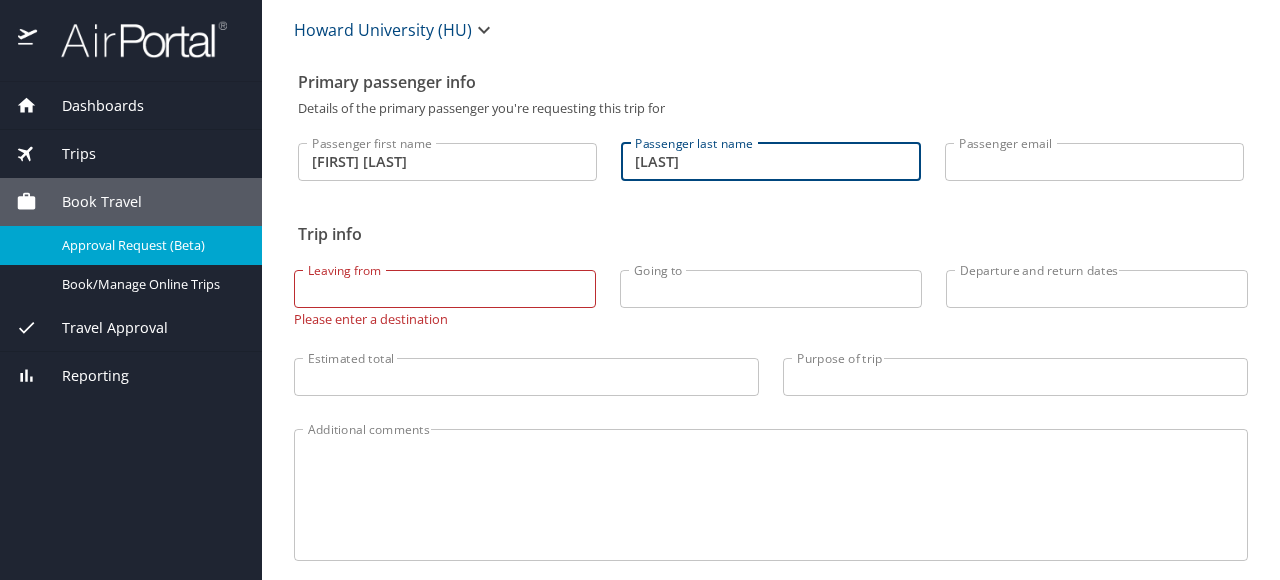 type on "[LAST]" 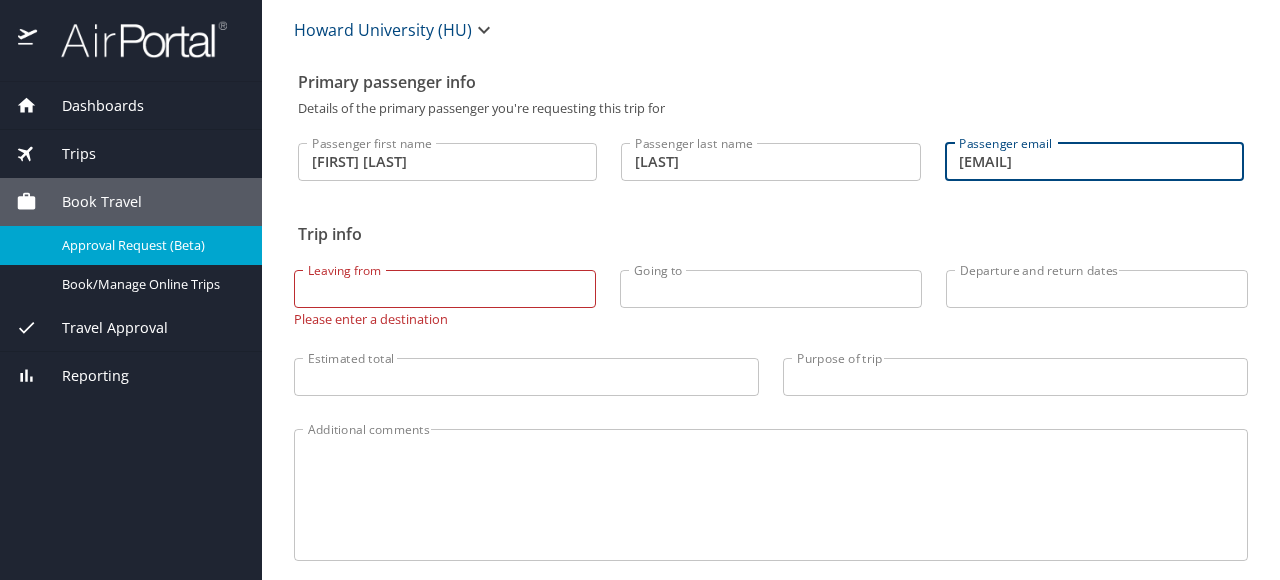 type on "[EMAIL]" 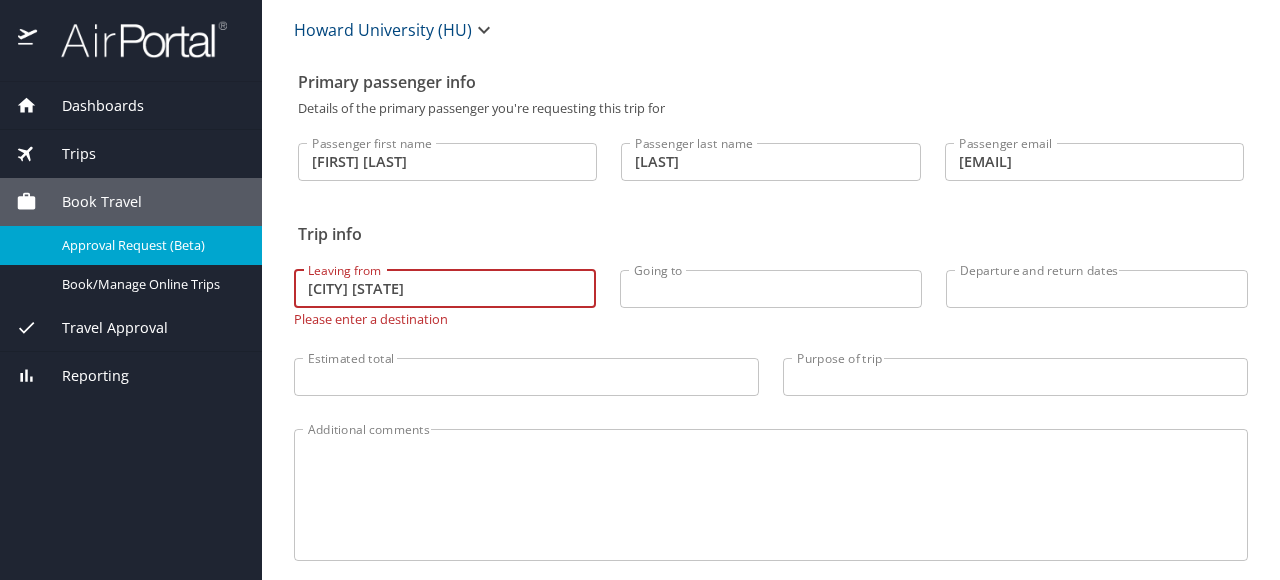 type on "[CITY] [STATE]" 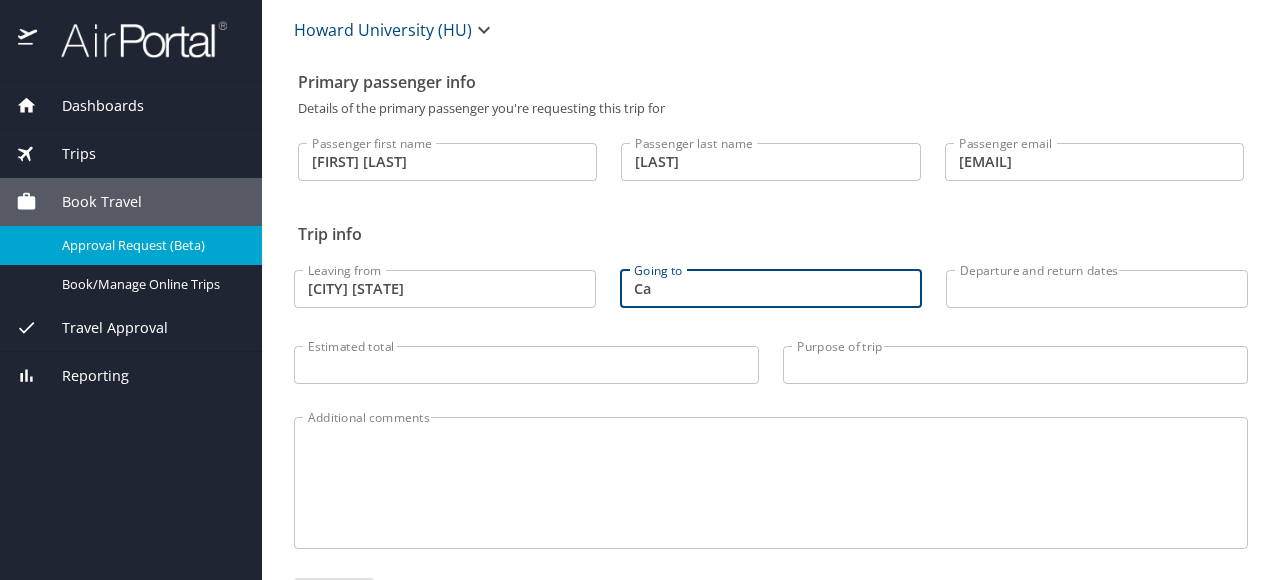 type on "C" 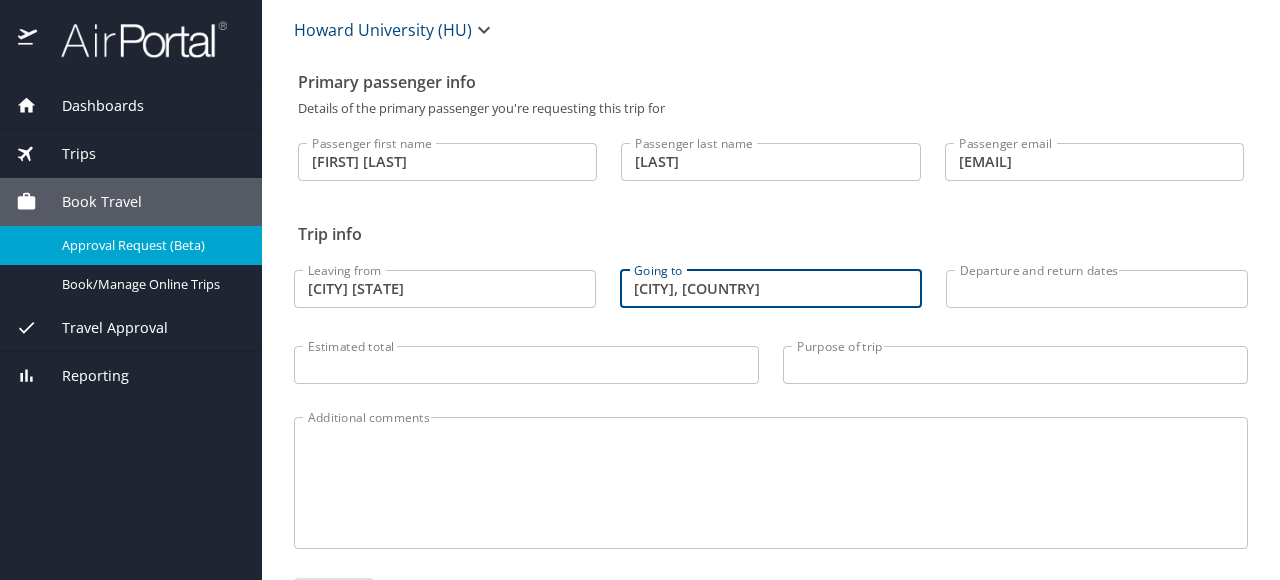 type on "[CITY], [COUNTRY]" 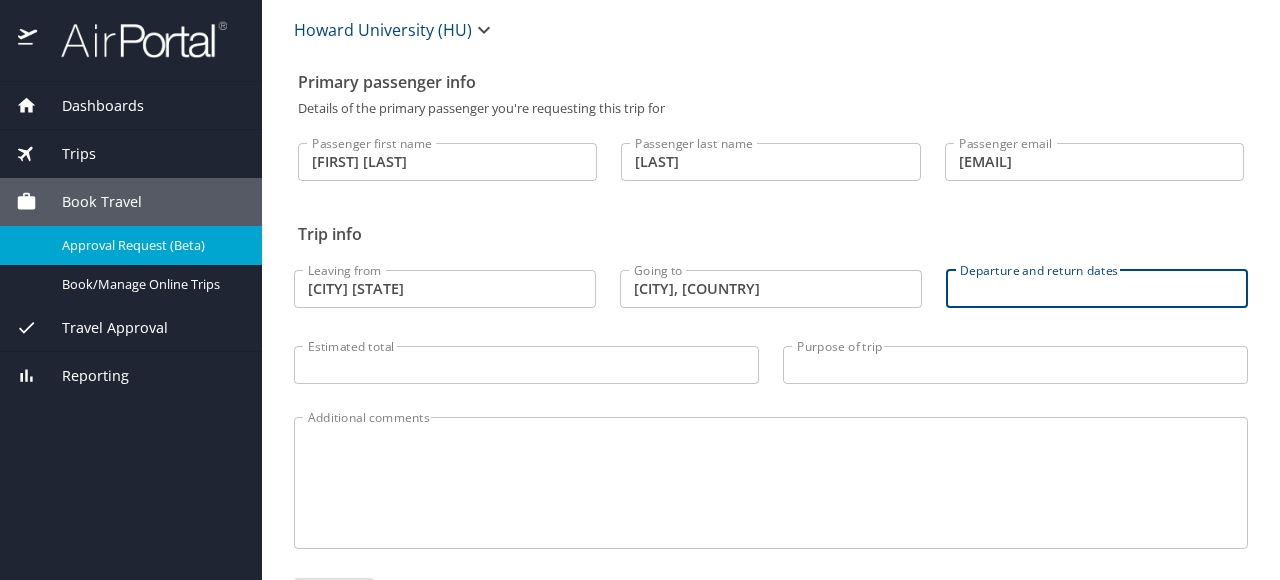 click on "Departure and return dates" at bounding box center (1097, 289) 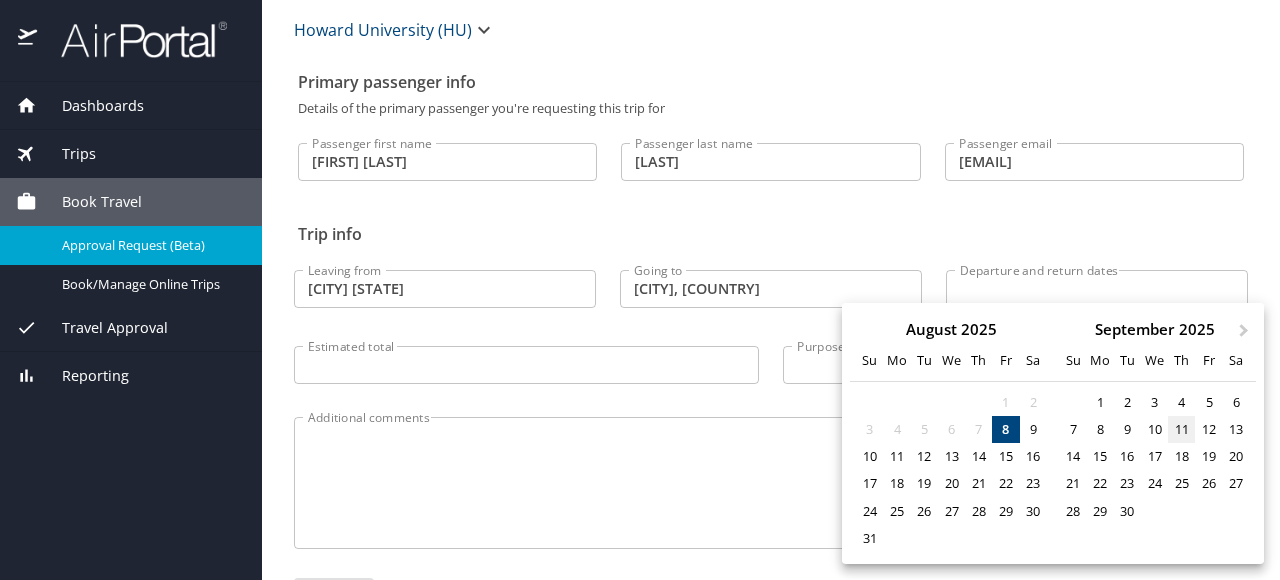 click on "11" at bounding box center [1181, 429] 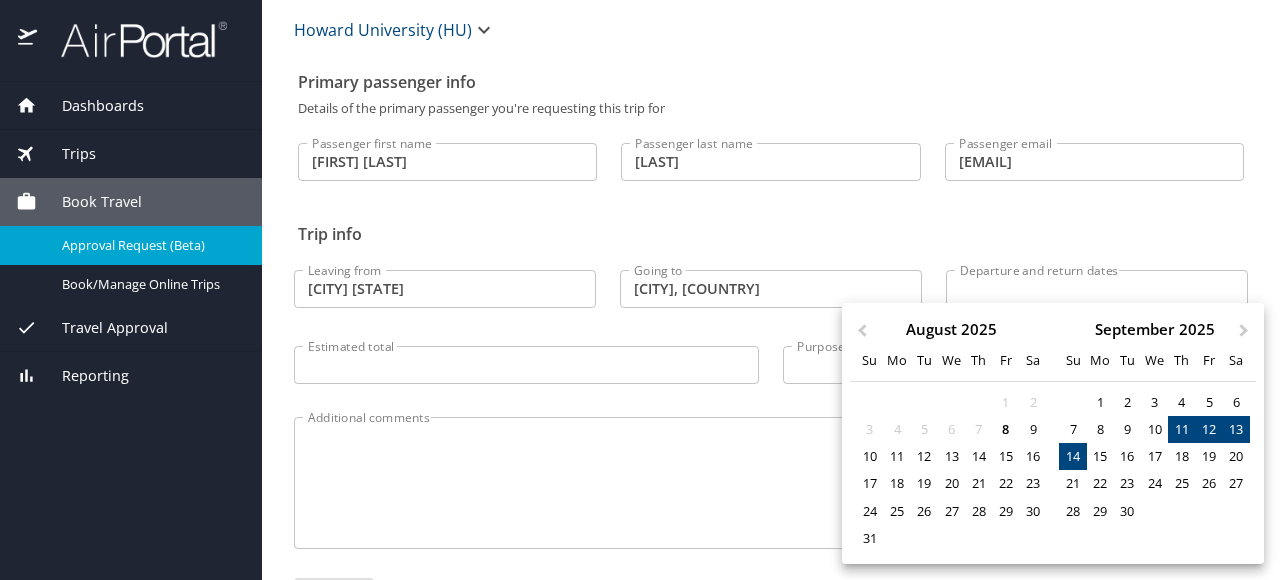 click on "14" at bounding box center (1072, 456) 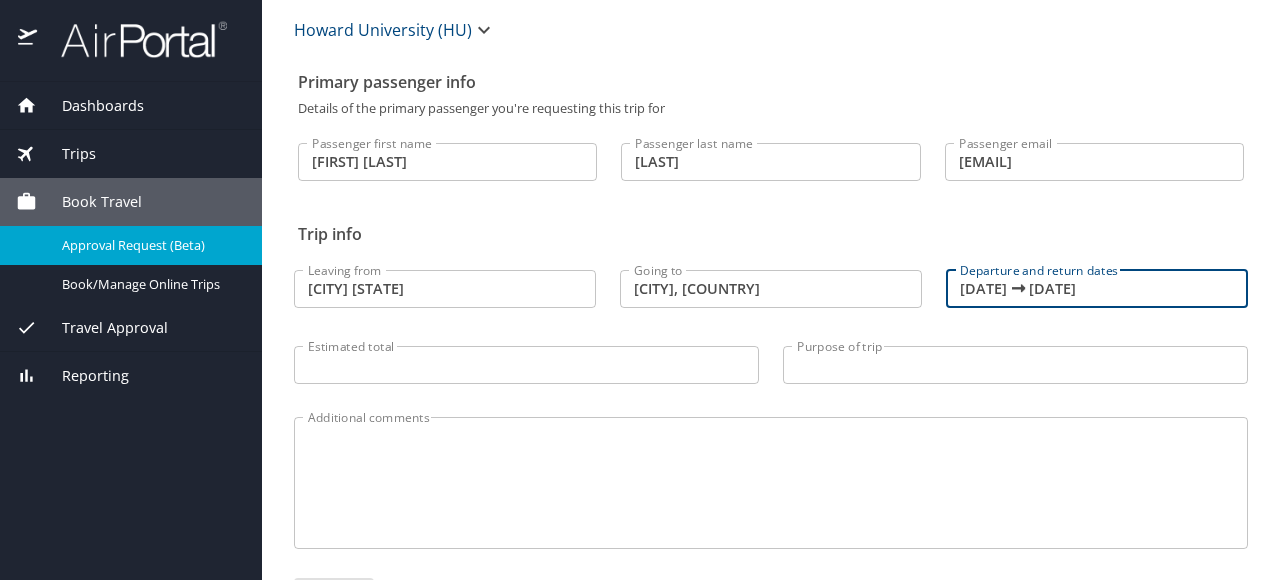 click on "Estimated total" at bounding box center (526, 365) 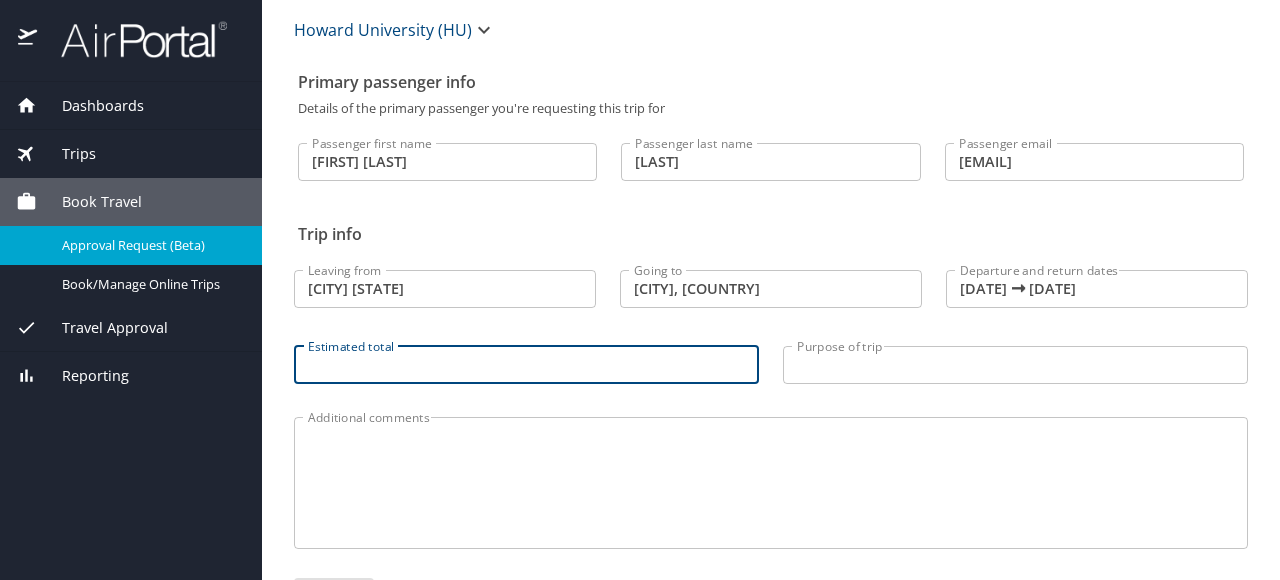 scroll, scrollTop: 133, scrollLeft: 0, axis: vertical 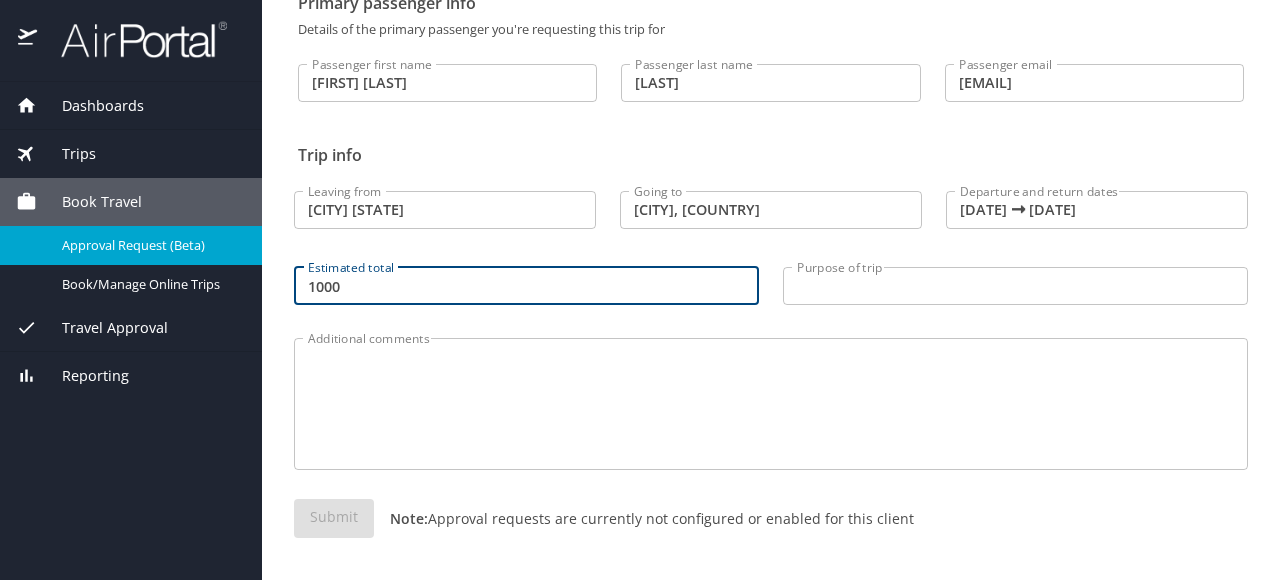 type on "1000" 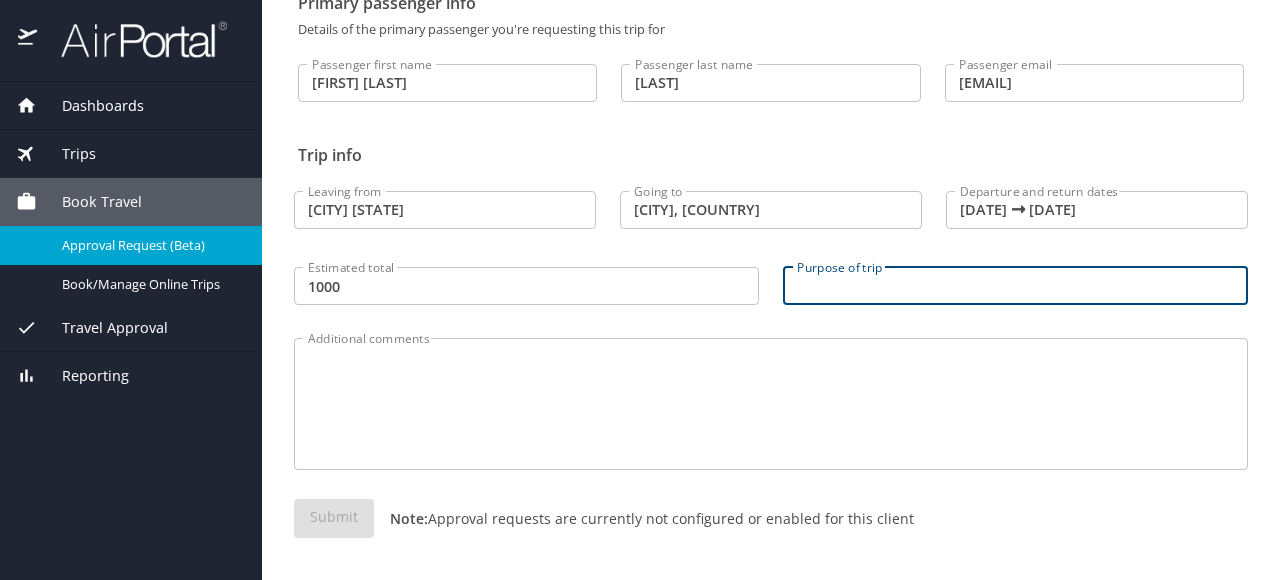 click on "Purpose of trip" at bounding box center [1015, 286] 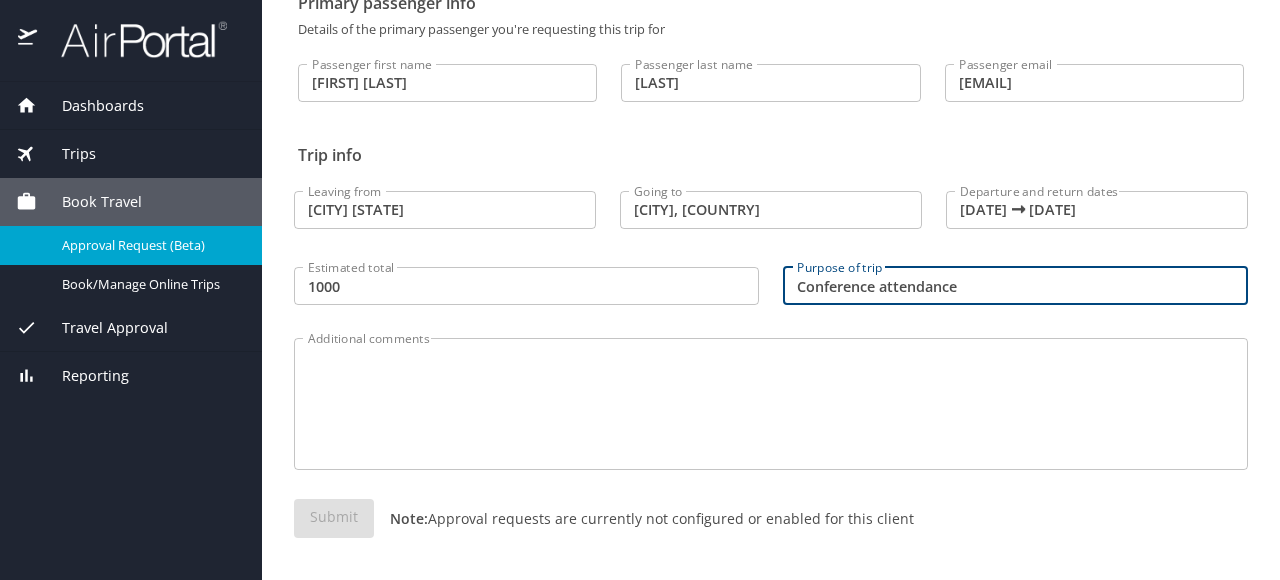 type on "Conference attendance" 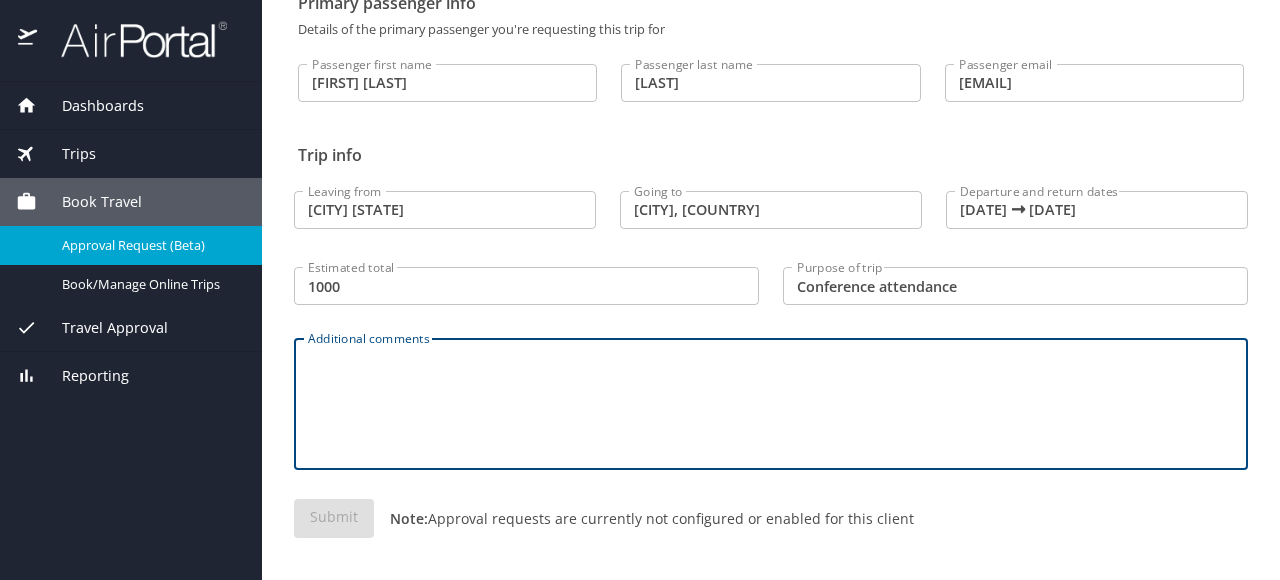 click on "Additional comments" at bounding box center (771, 404) 